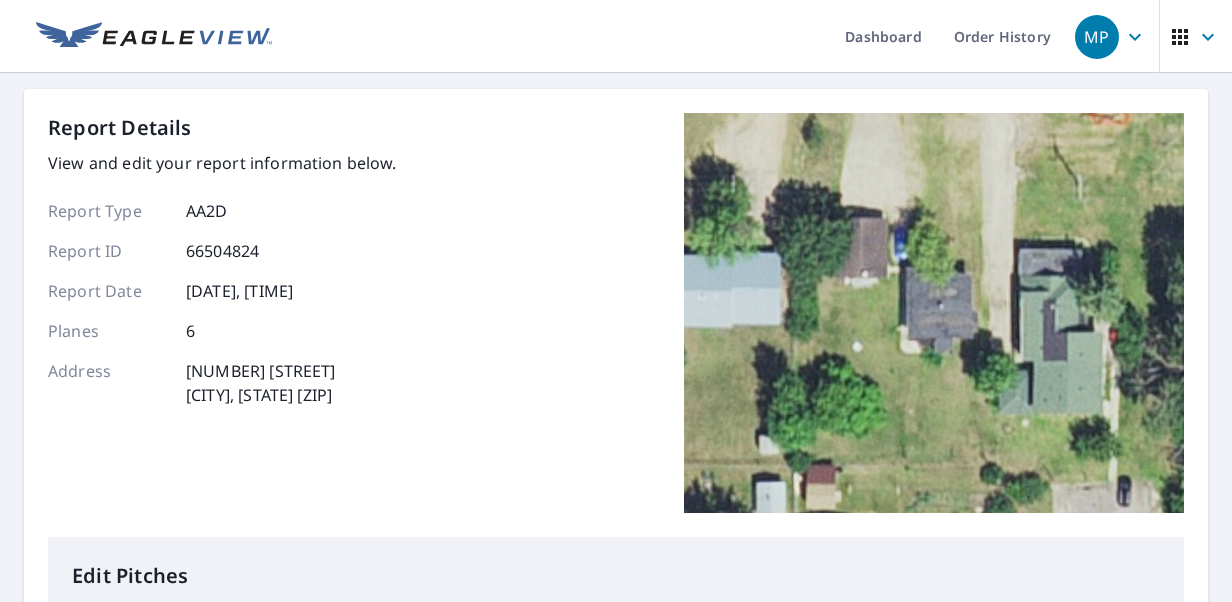 scroll, scrollTop: 0, scrollLeft: 0, axis: both 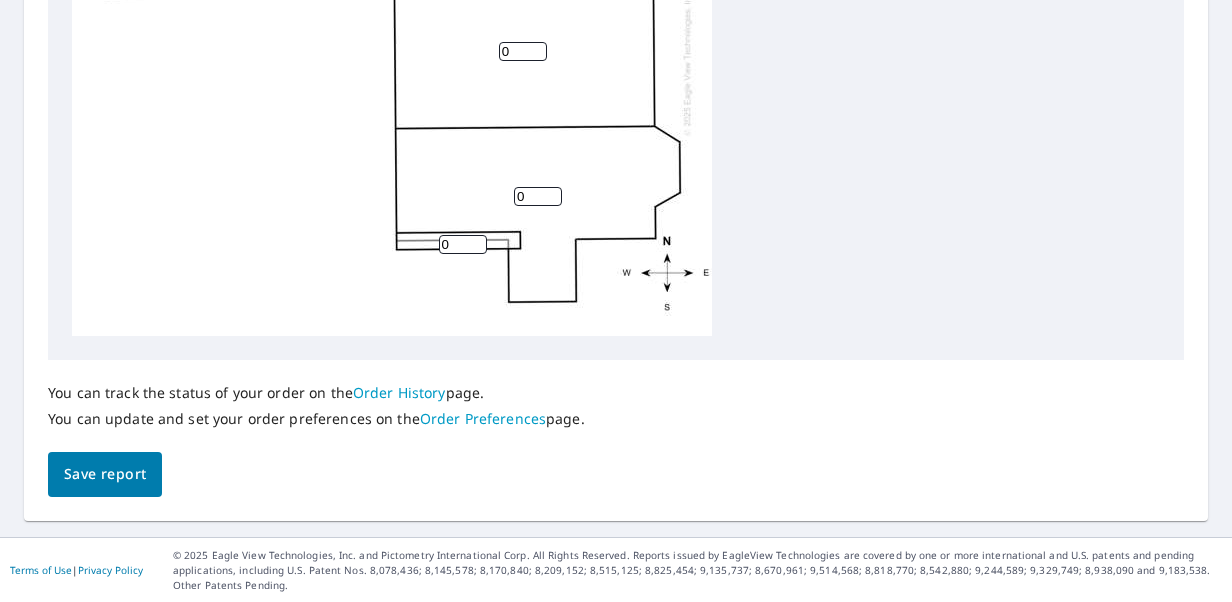 click on "0" at bounding box center [538, 196] 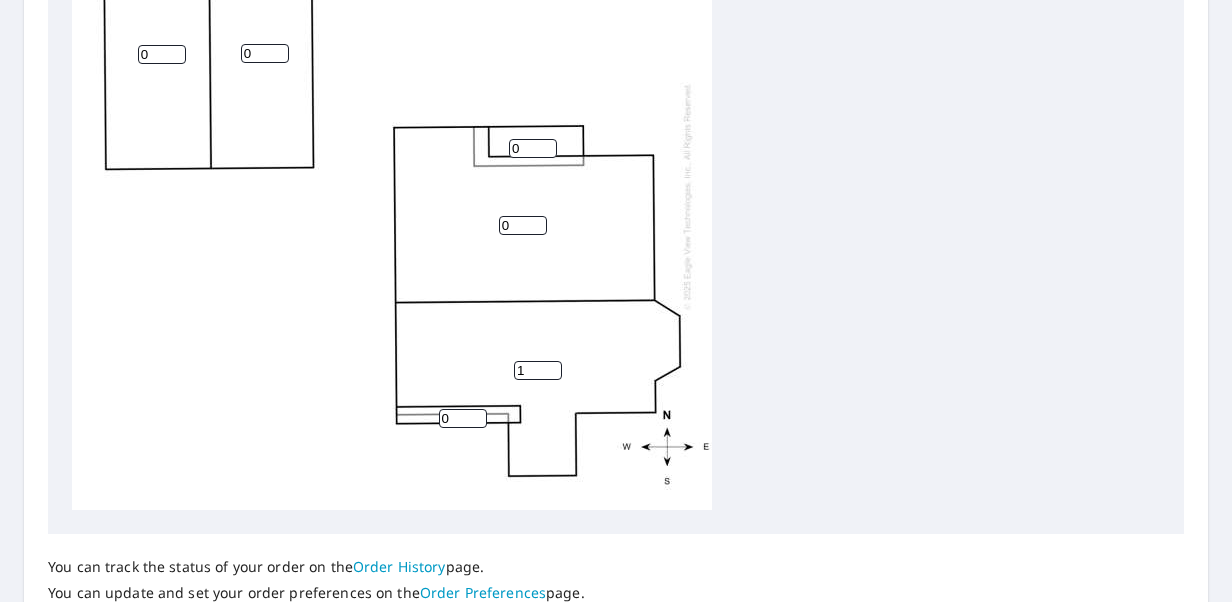 scroll, scrollTop: 813, scrollLeft: 0, axis: vertical 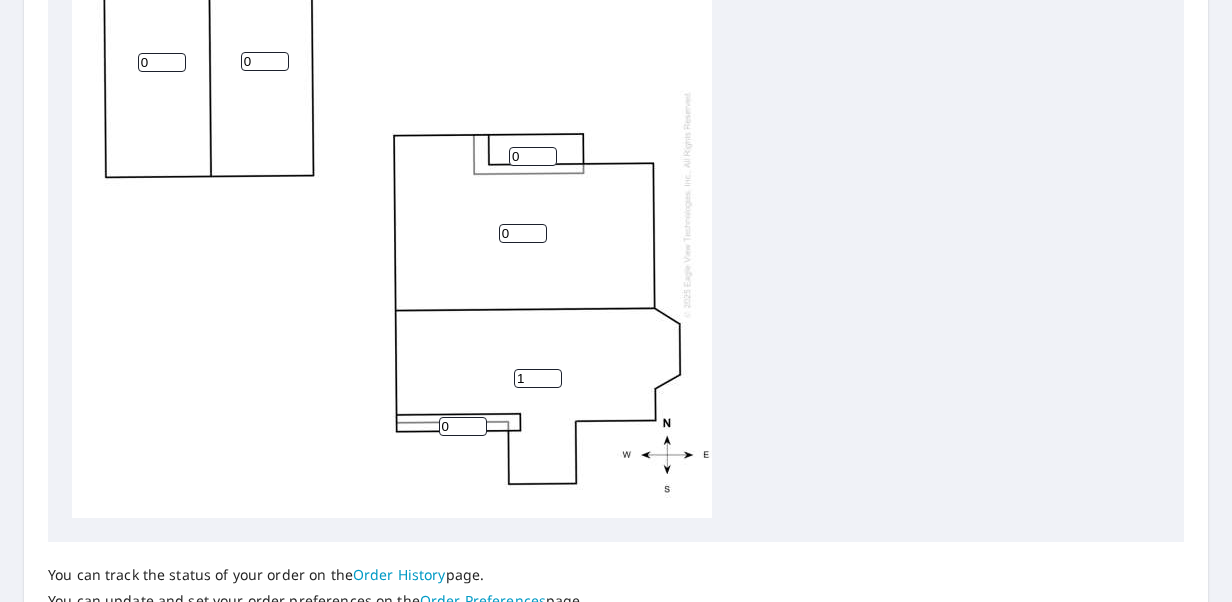 type on "1" 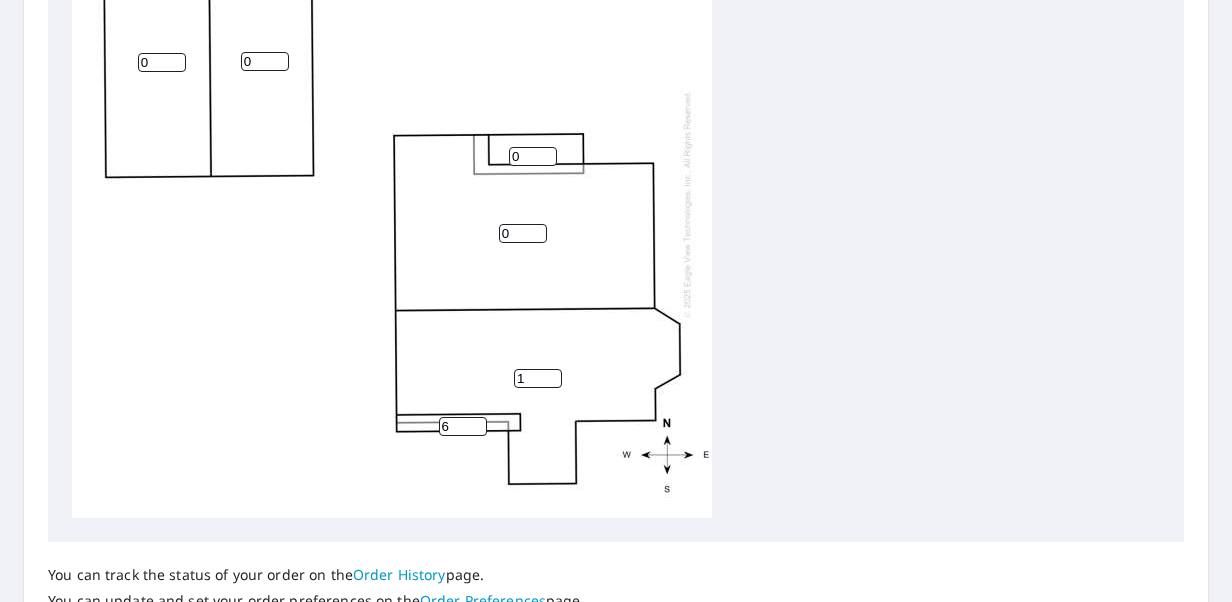 type on "6" 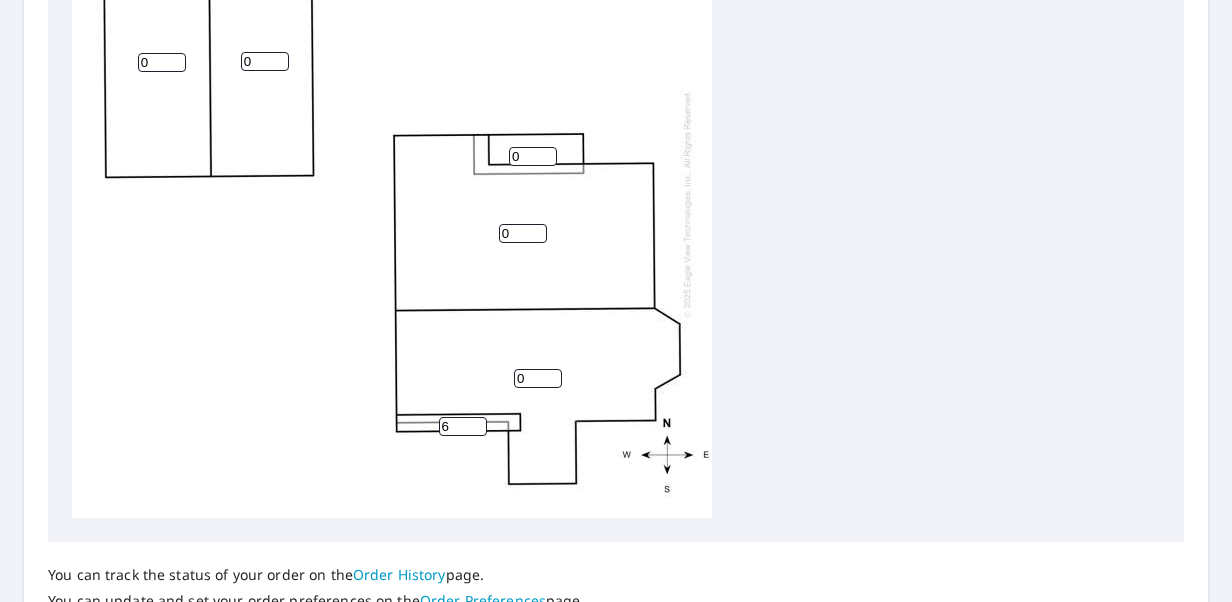type on "0" 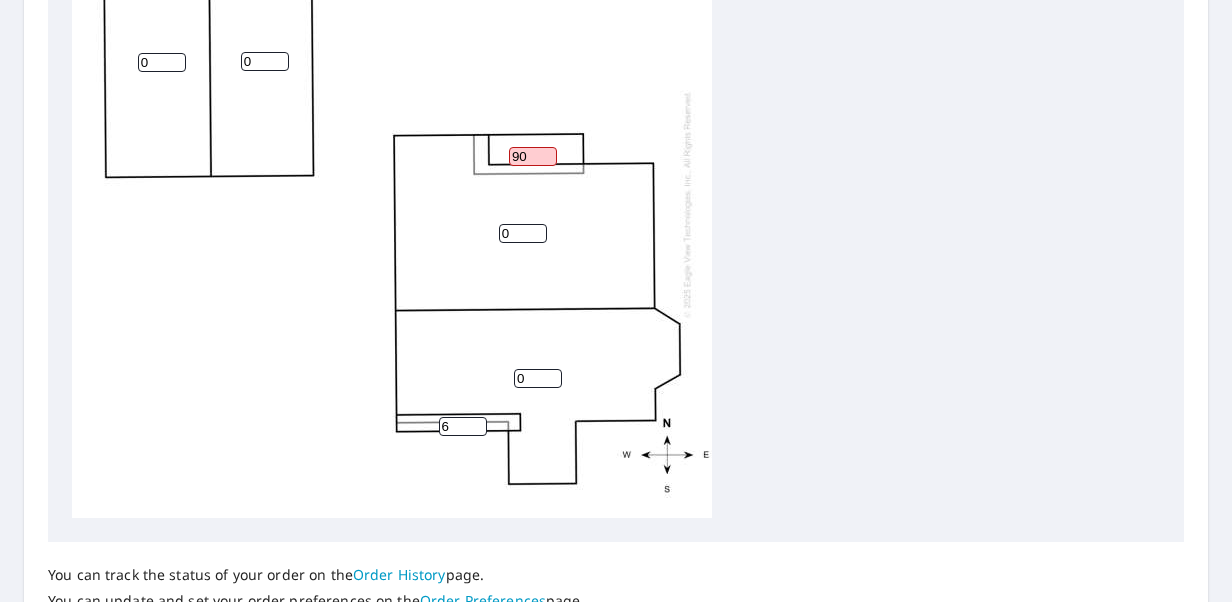 type on "9" 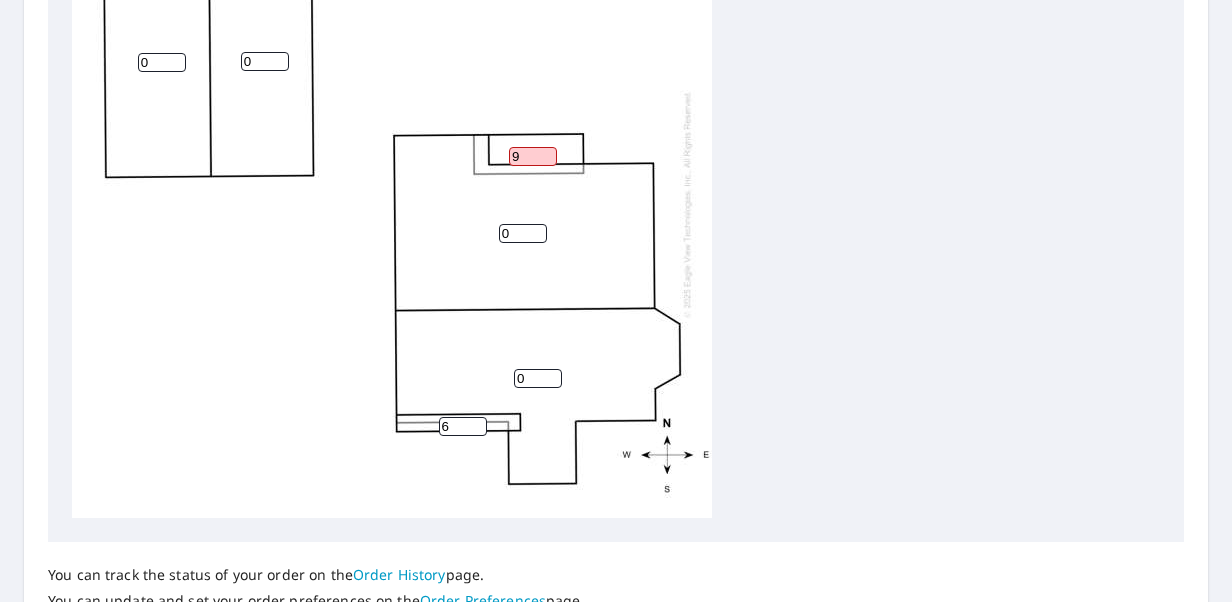 scroll, scrollTop: 813, scrollLeft: 0, axis: vertical 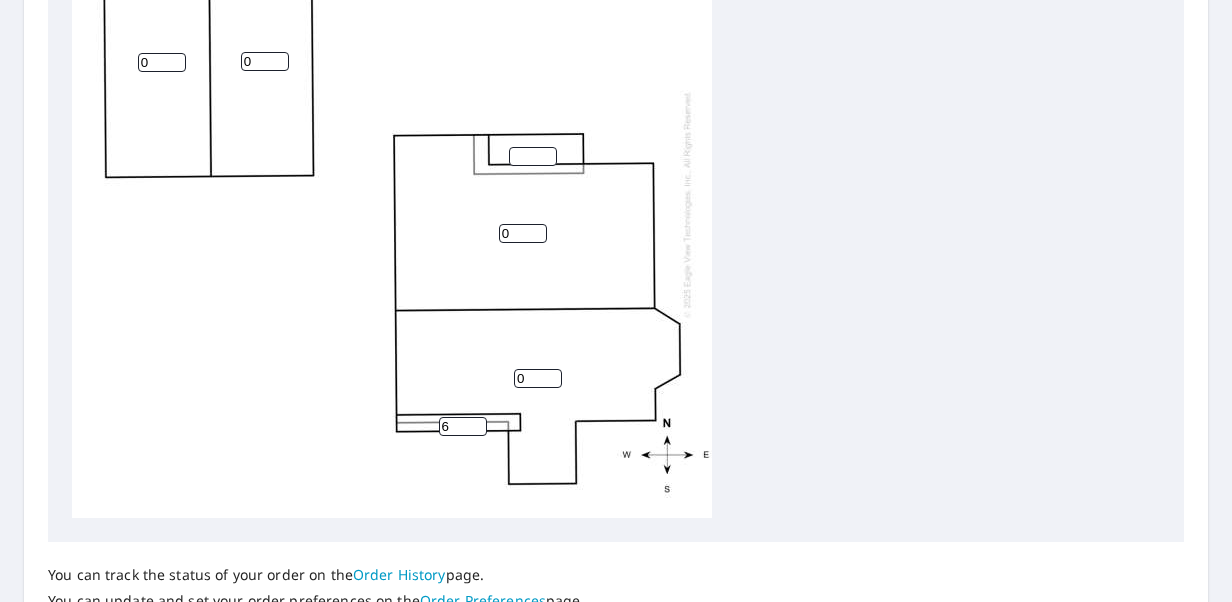 type on "0" 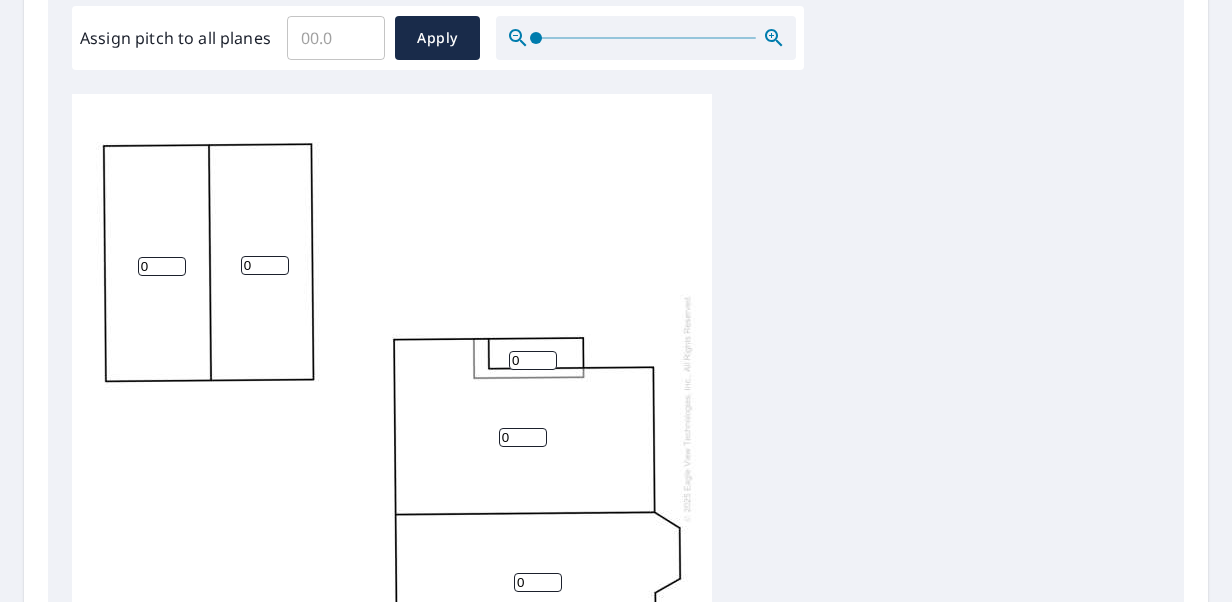 scroll, scrollTop: 610, scrollLeft: 0, axis: vertical 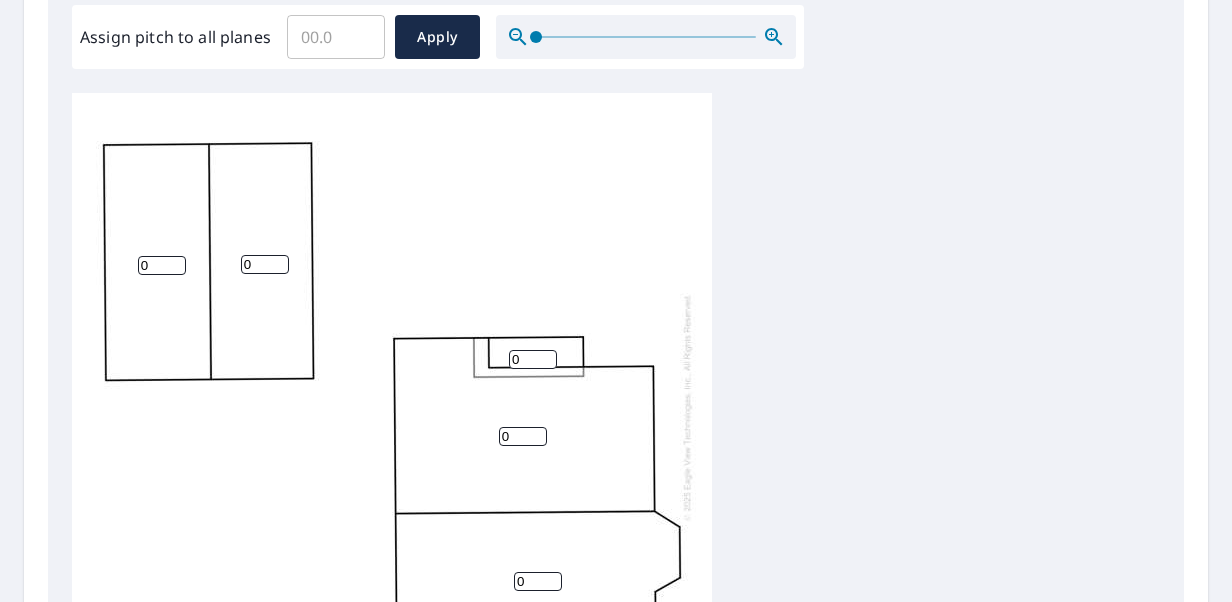 click on "0" at bounding box center (265, 264) 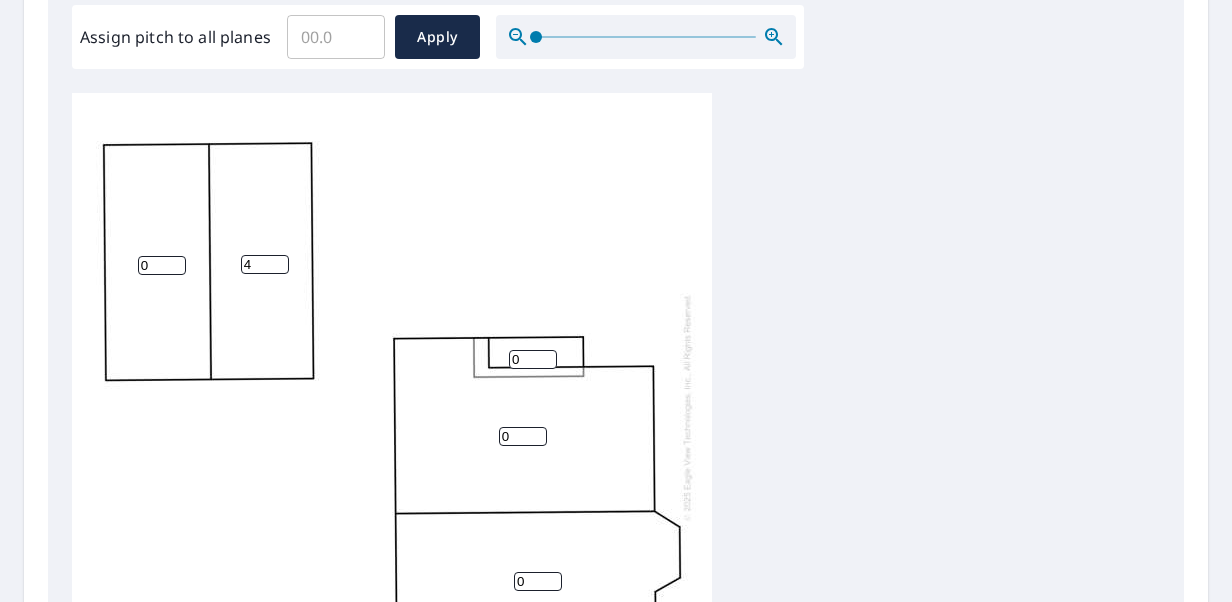 type on "4" 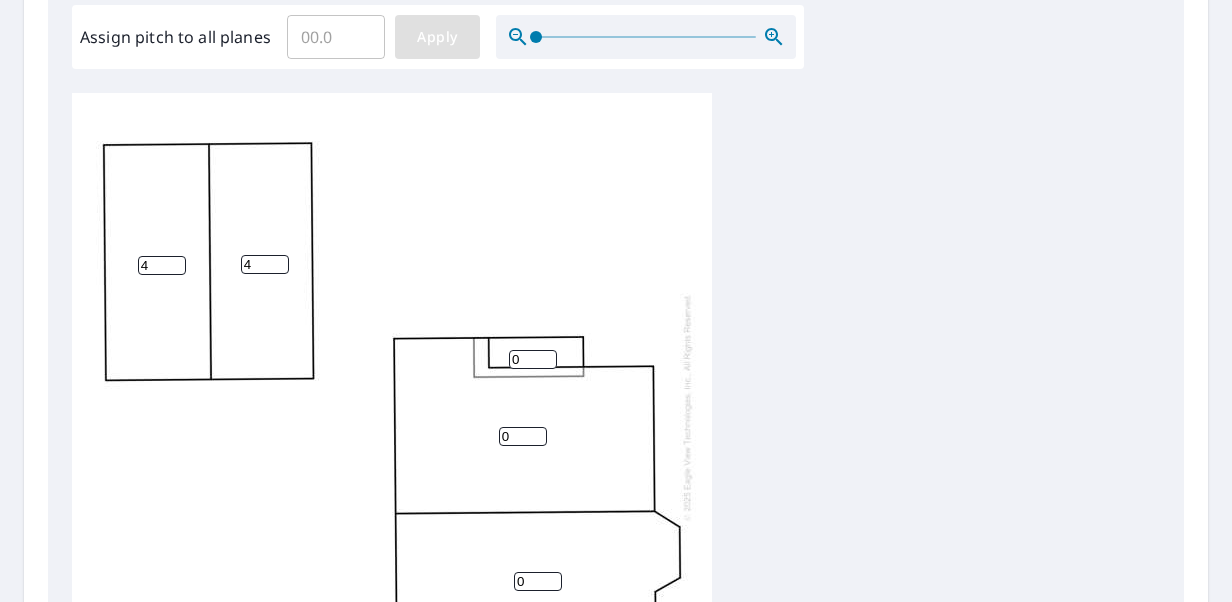 type on "4" 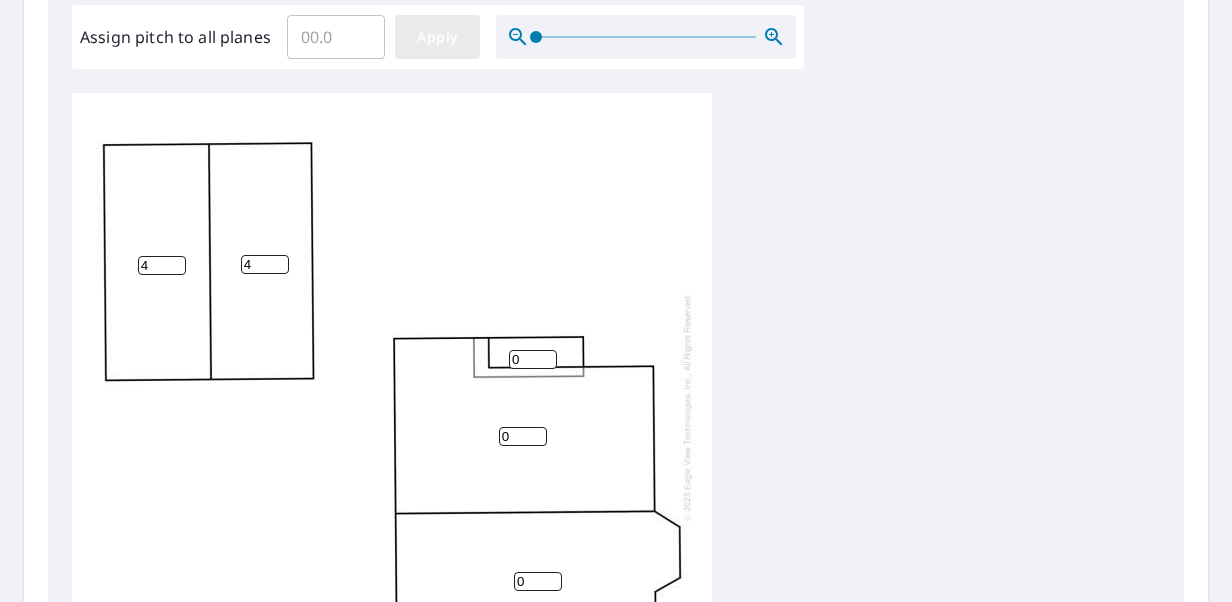 click on "Apply" at bounding box center [437, 37] 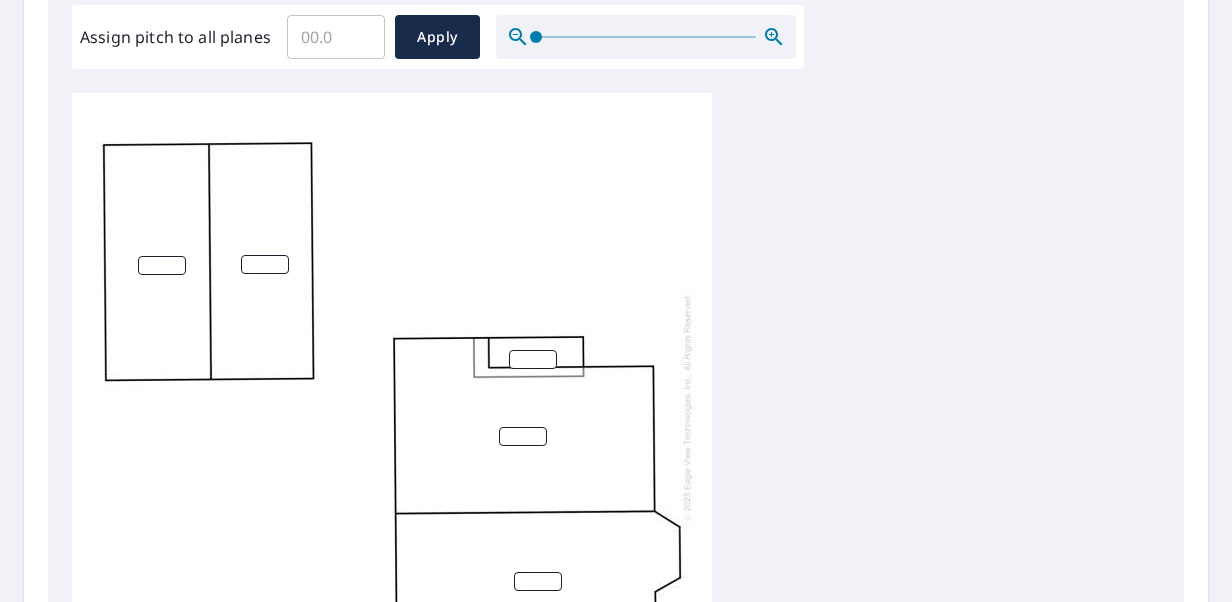 scroll, scrollTop: 20, scrollLeft: 0, axis: vertical 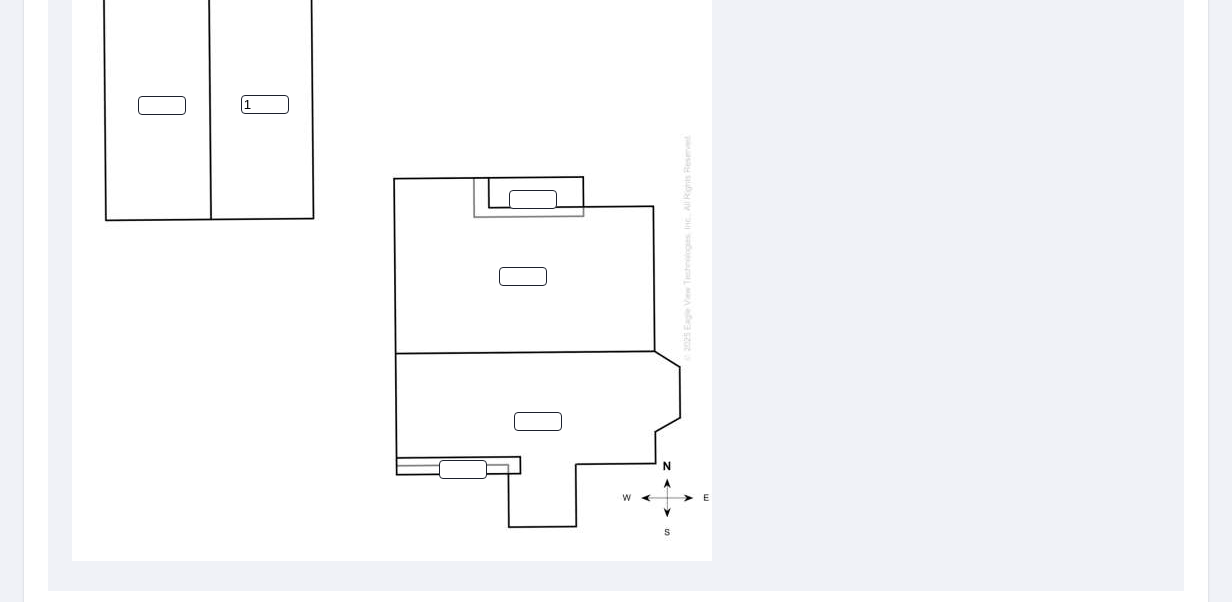 type on "1" 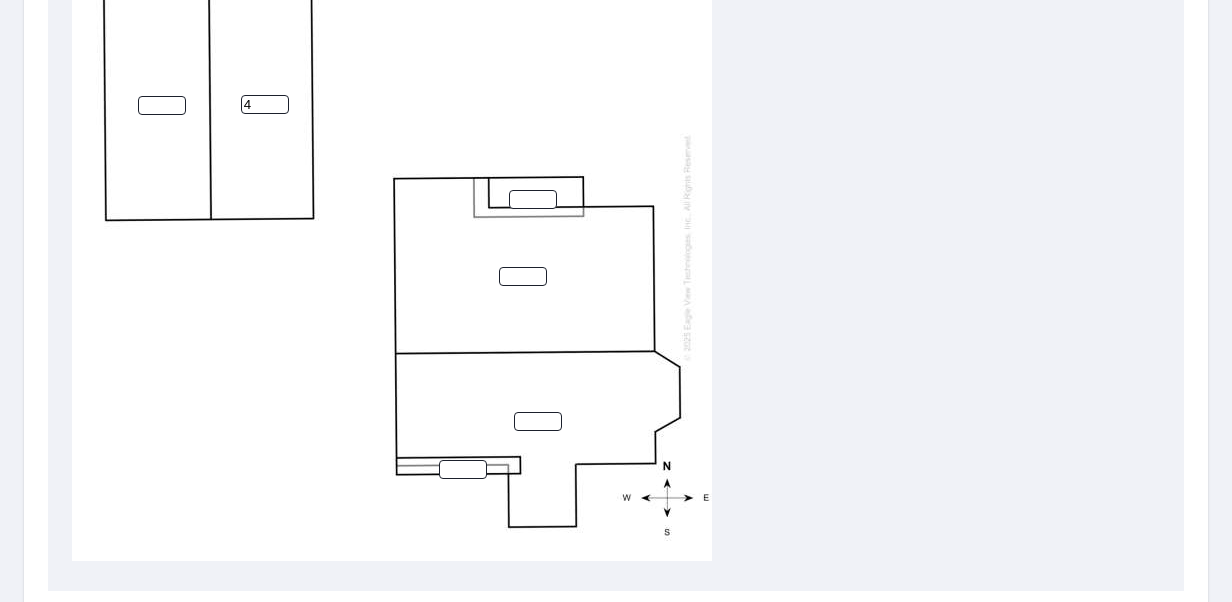 type on "4" 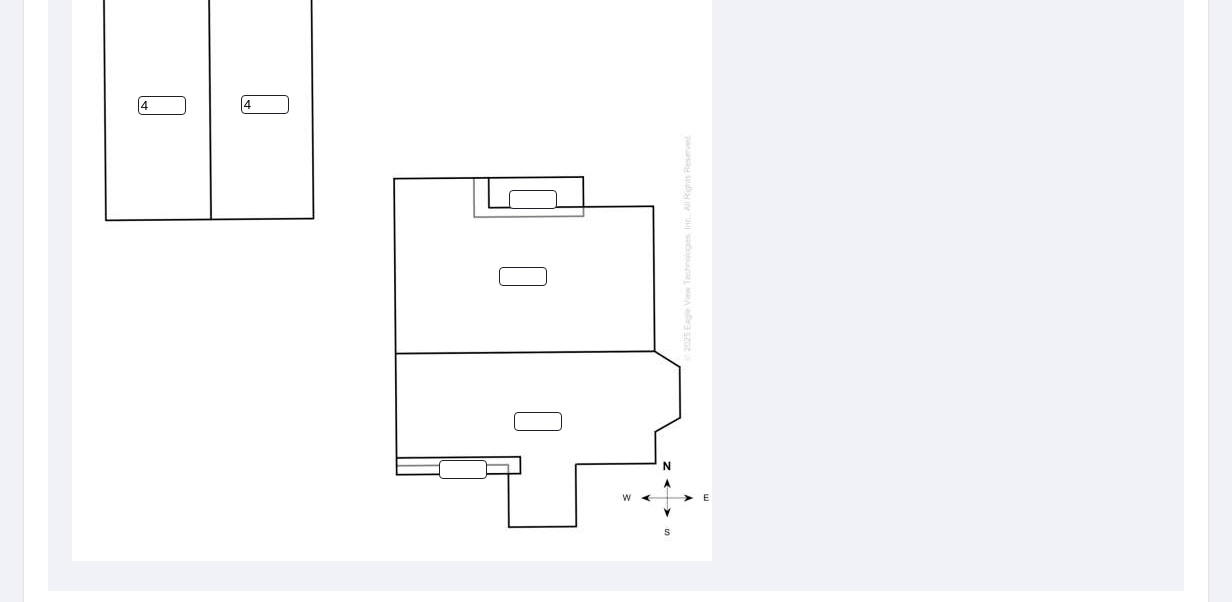 scroll, scrollTop: 0, scrollLeft: 0, axis: both 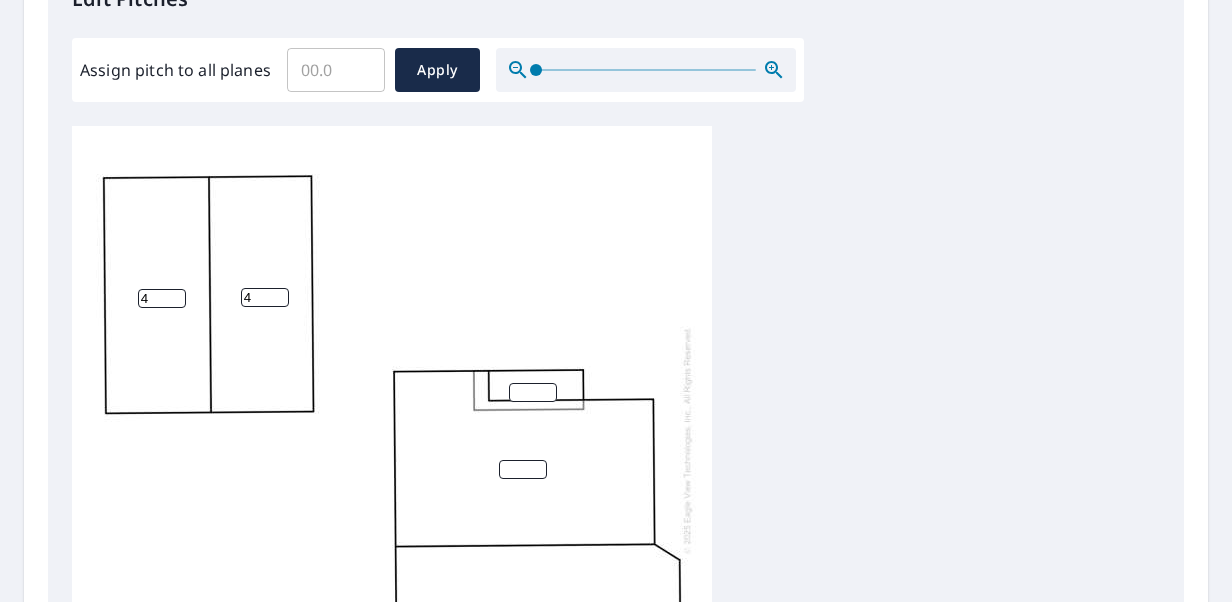 type on "4" 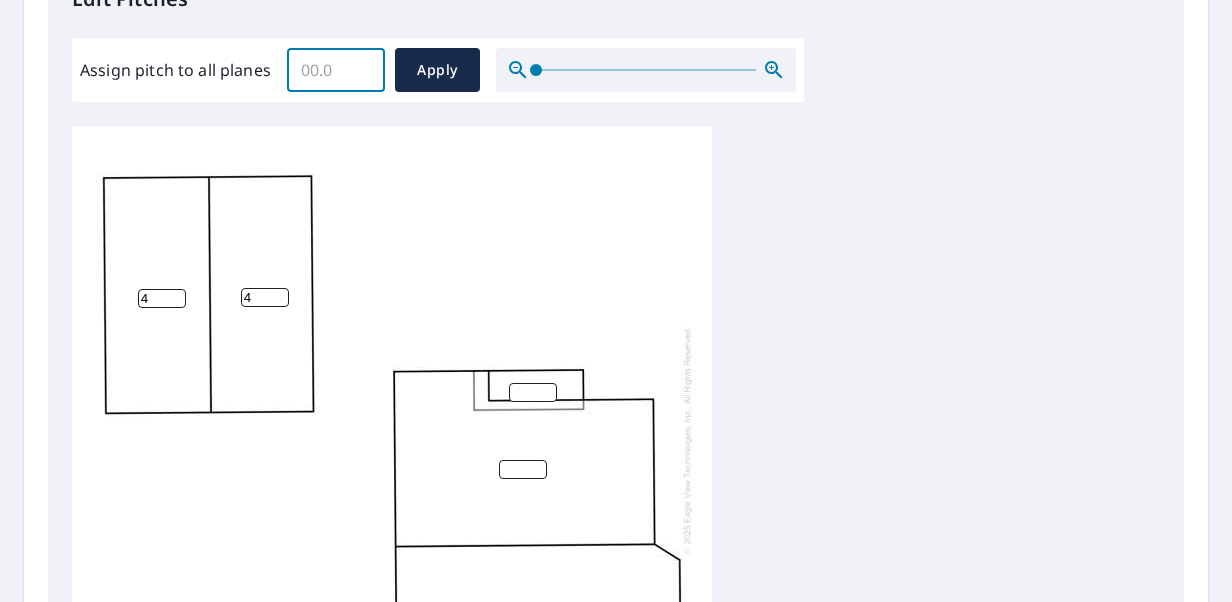 click on "Assign pitch to all planes" at bounding box center [336, 70] 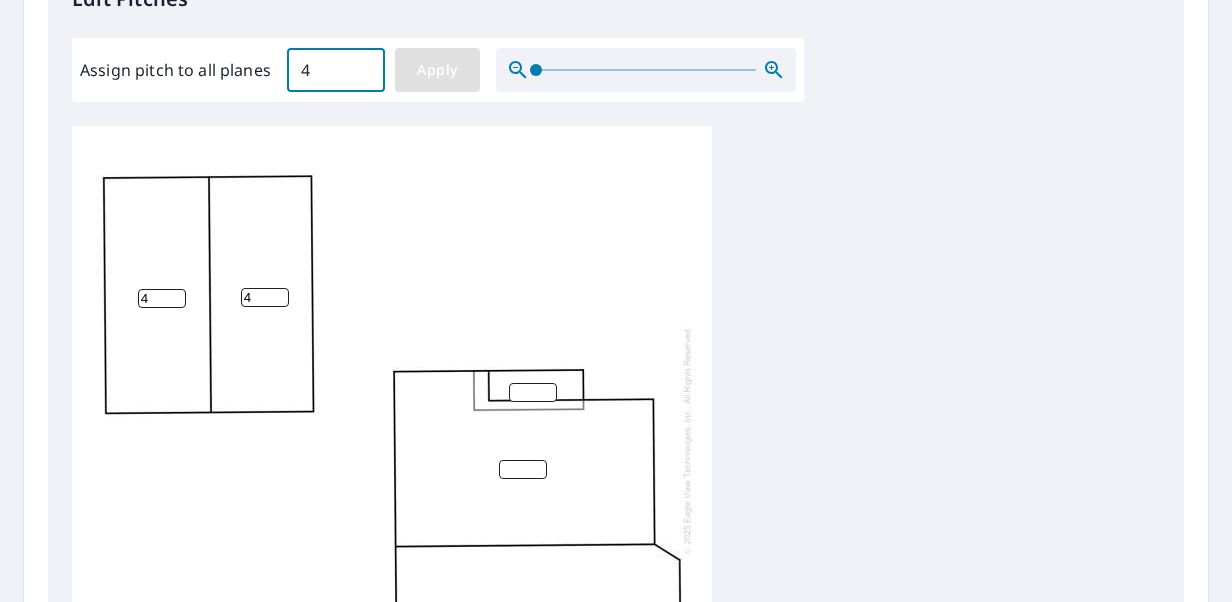 type on "4" 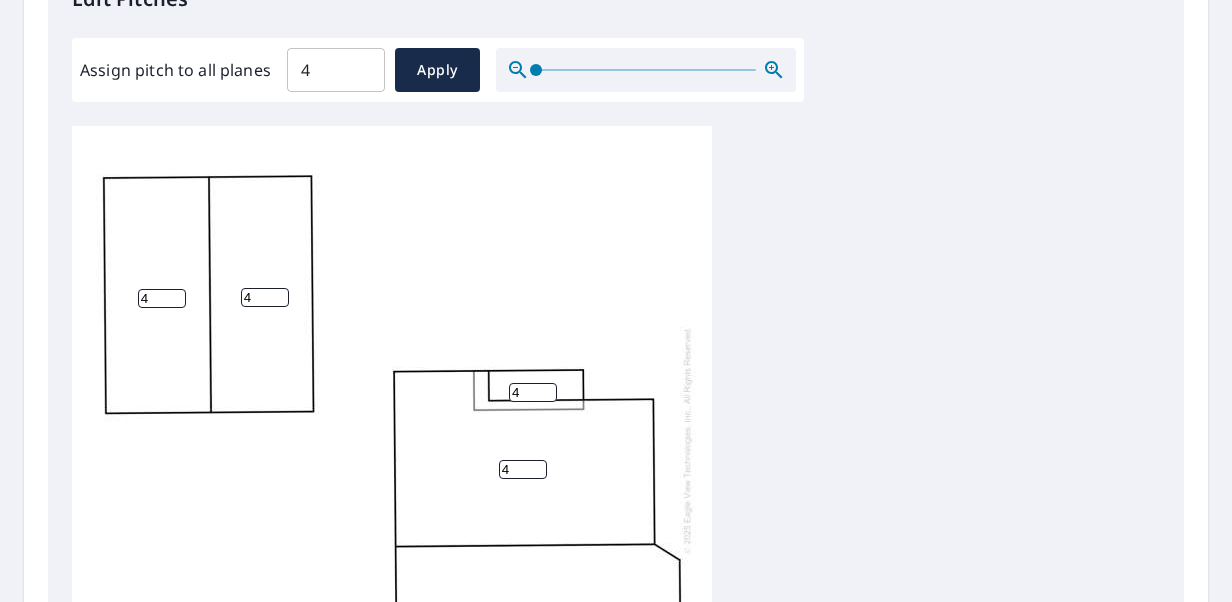 scroll, scrollTop: 20, scrollLeft: 0, axis: vertical 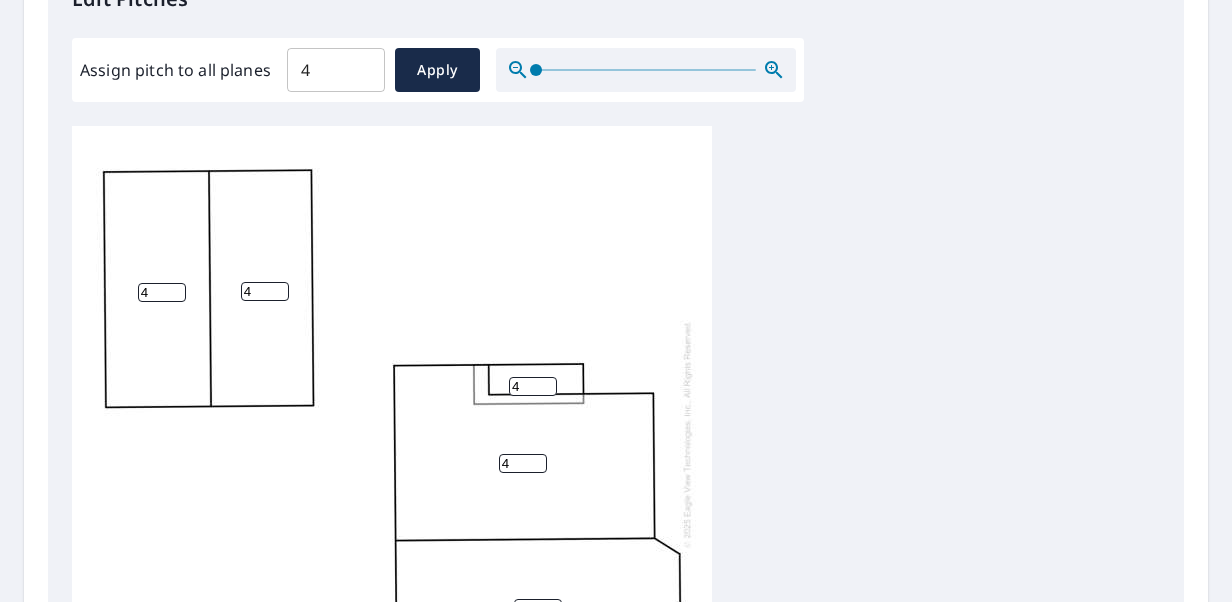 click on "4 4 4 4 4 4" at bounding box center [392, 434] 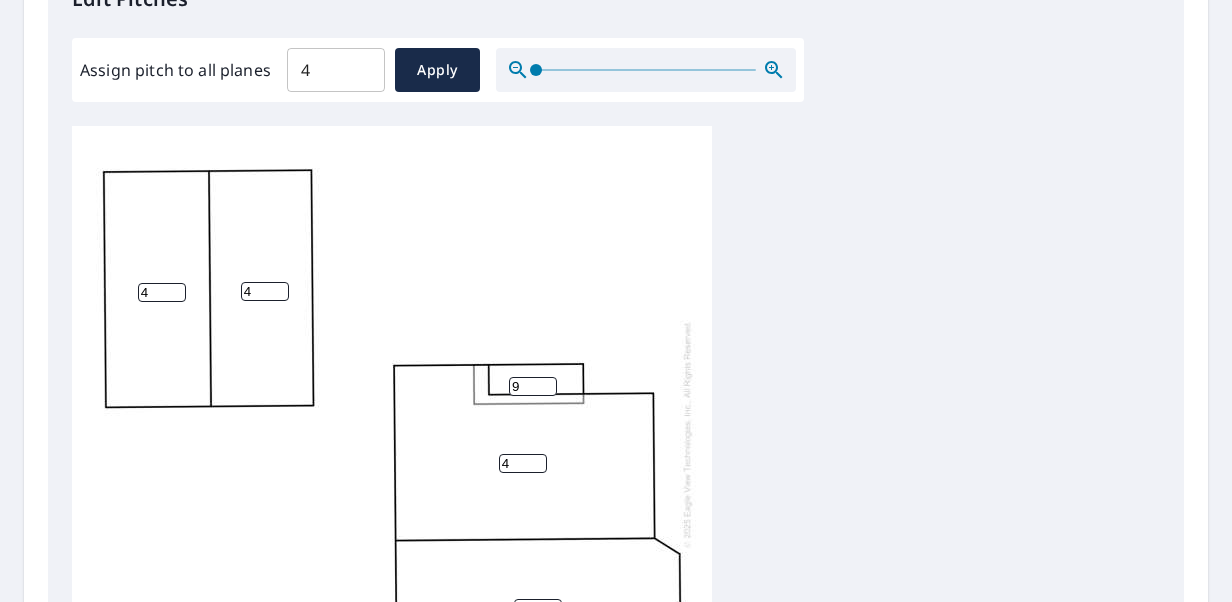 type on "9" 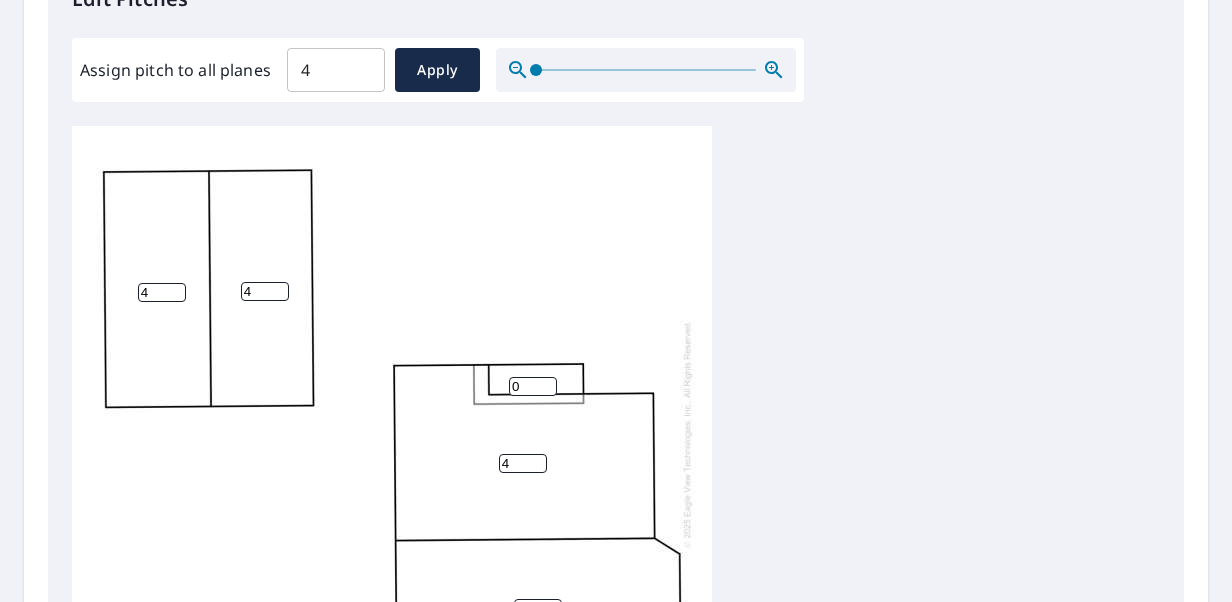 type on "0" 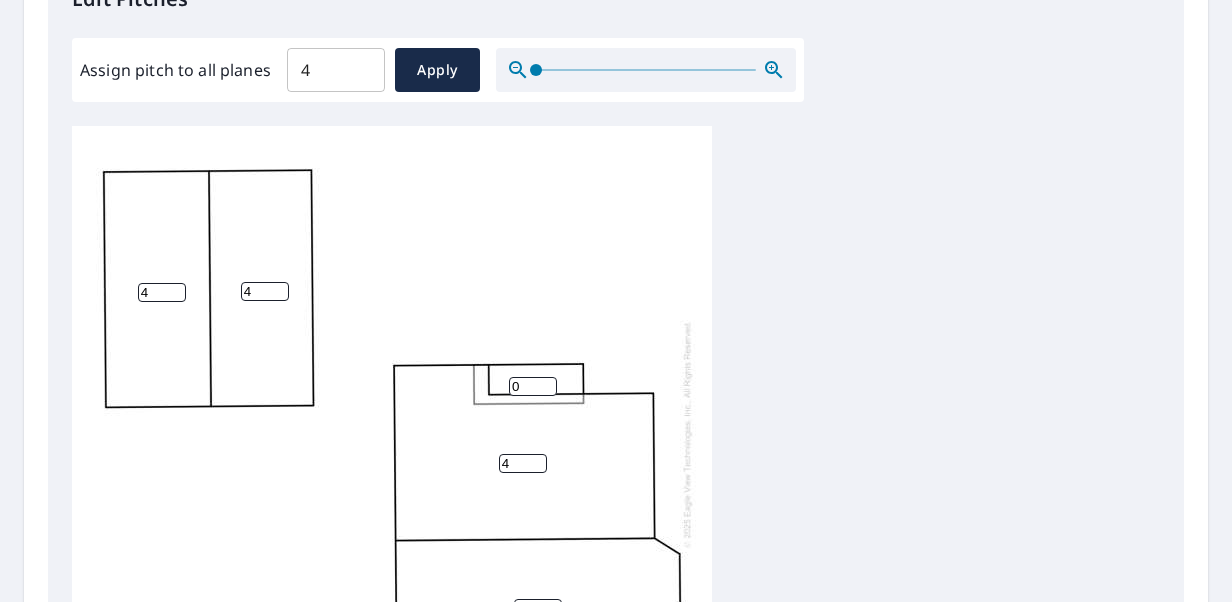 click on "4" at bounding box center [523, 463] 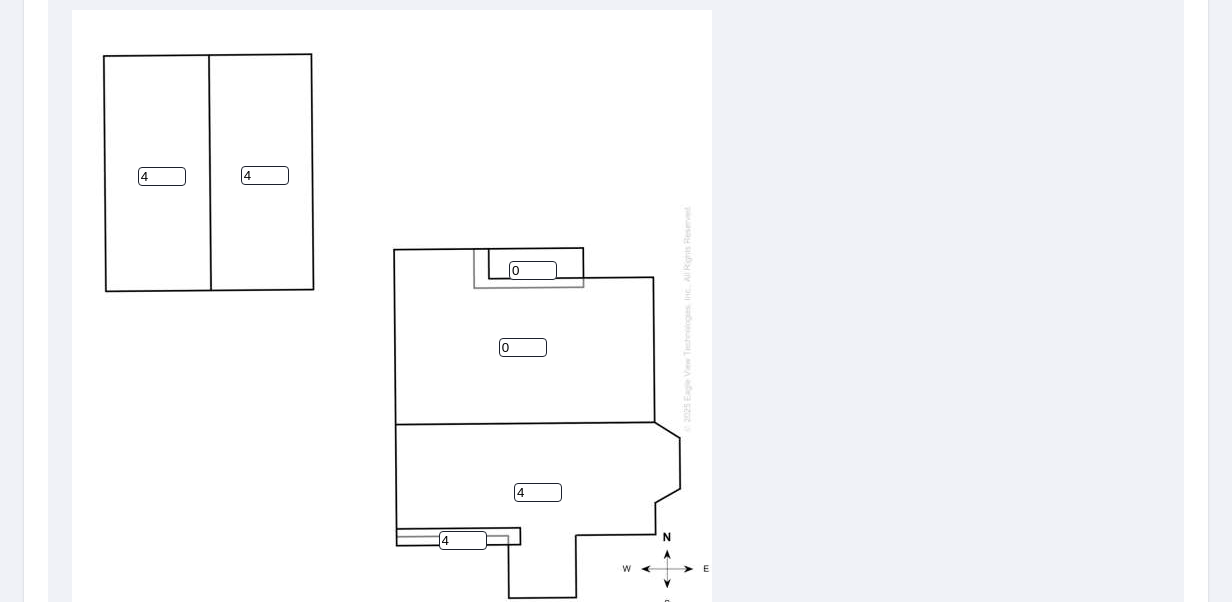 scroll, scrollTop: 698, scrollLeft: 0, axis: vertical 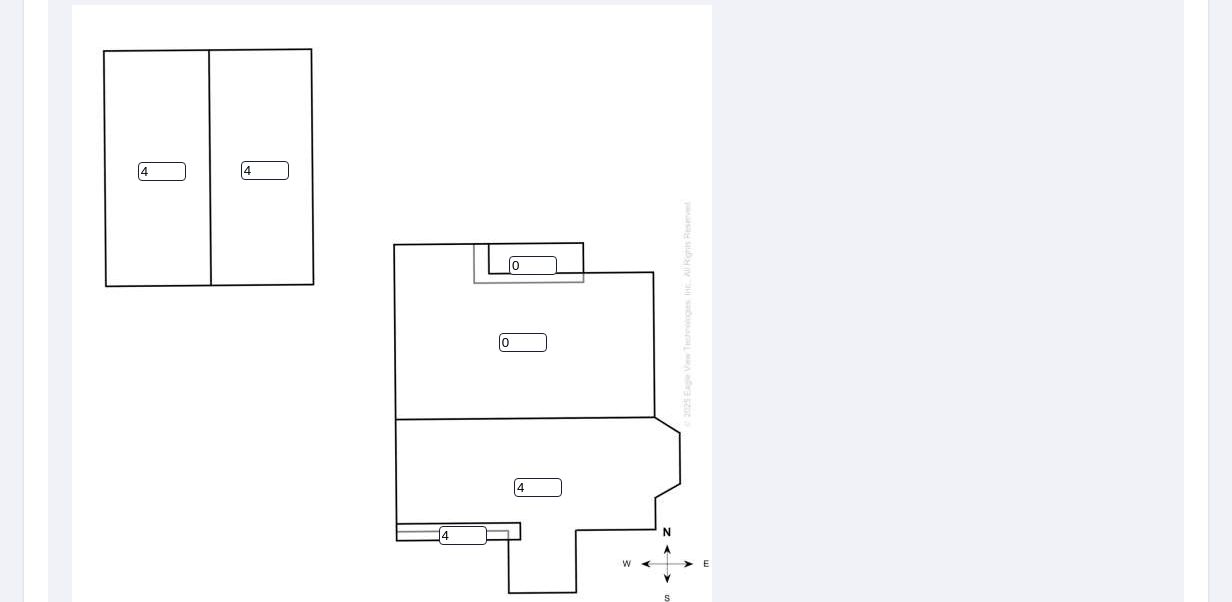 type on "0" 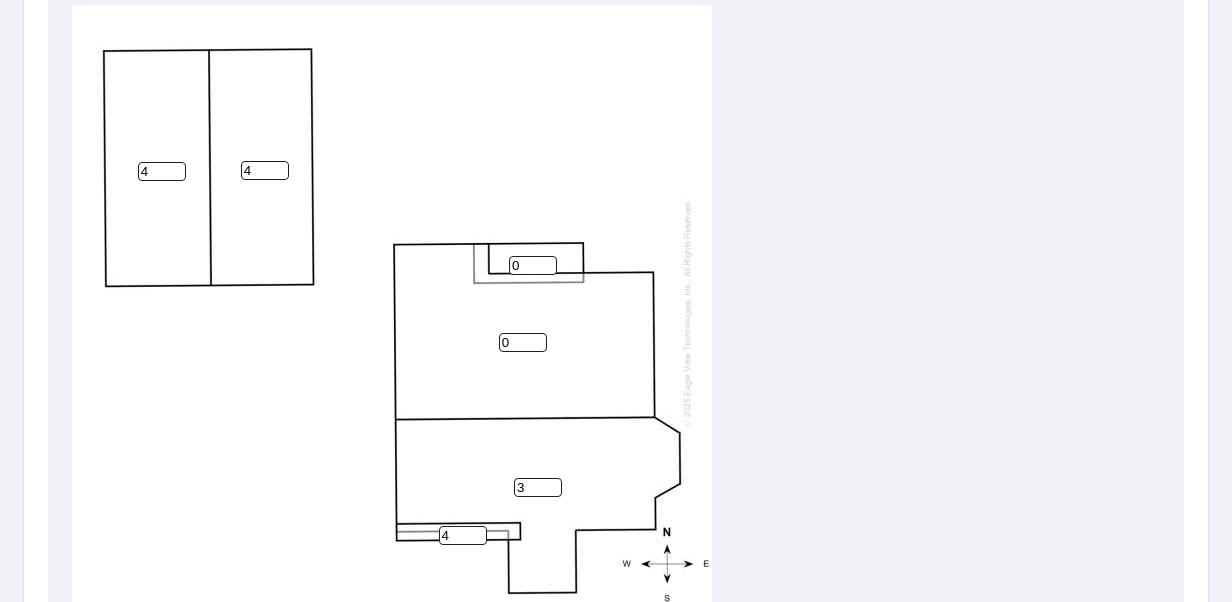 type on "3" 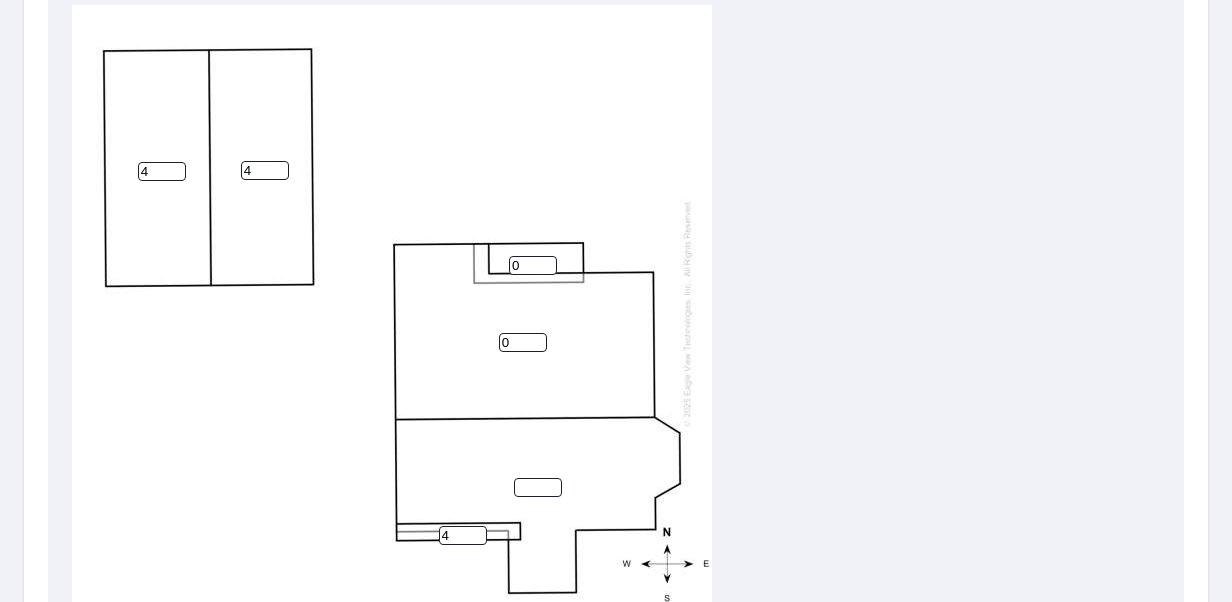 type on "0" 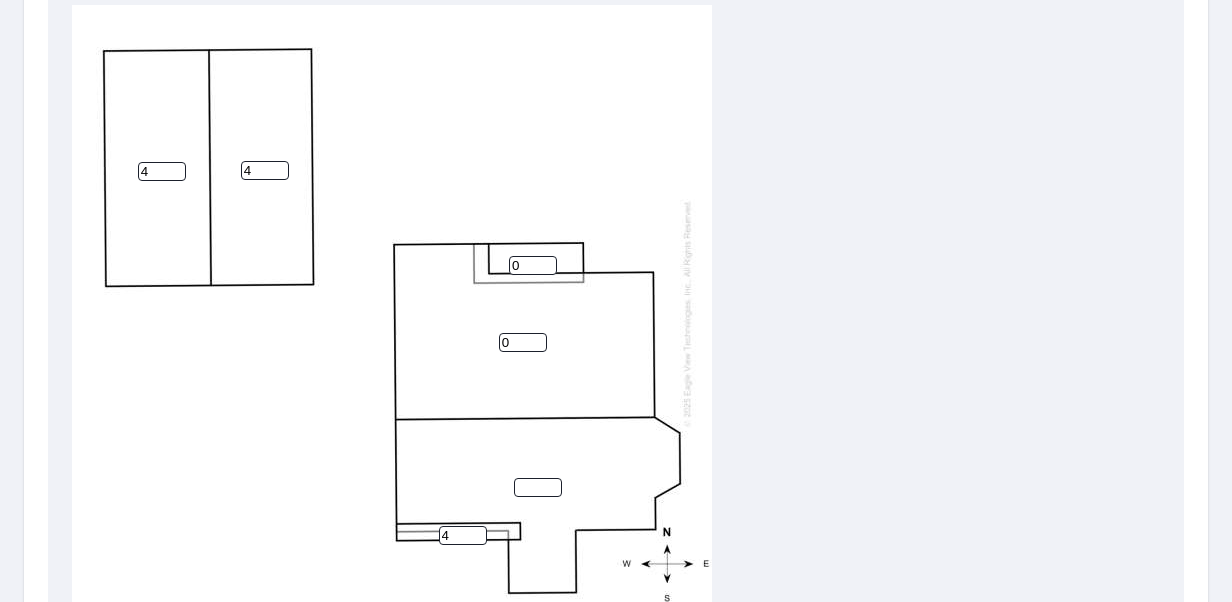 type 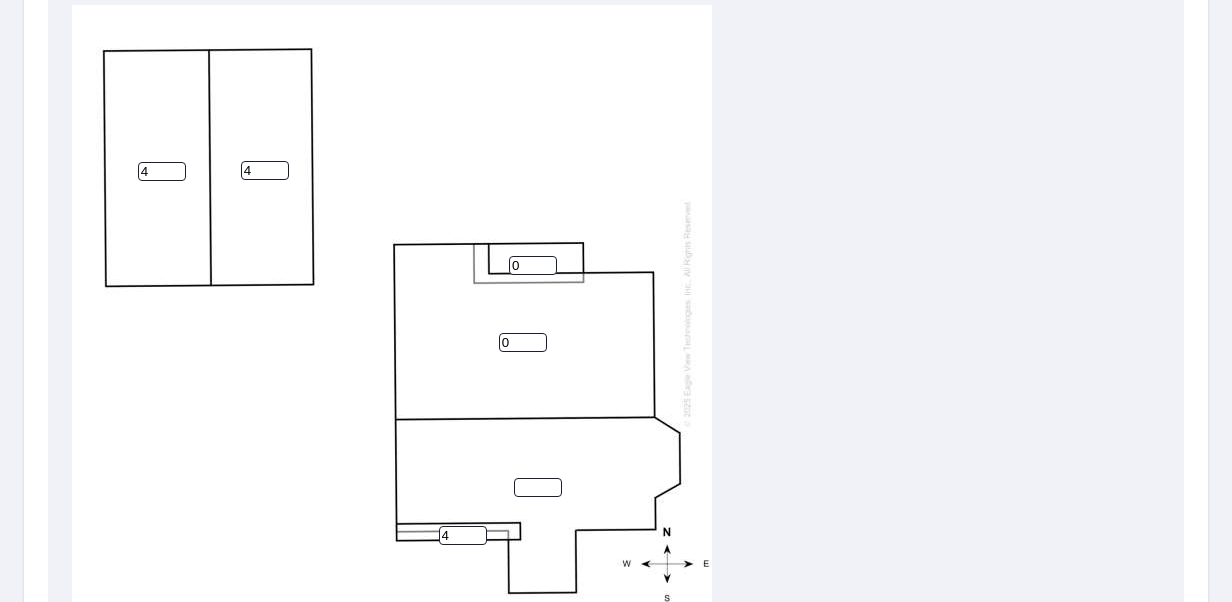 click on "0 4 4 0 4" at bounding box center [392, 313] 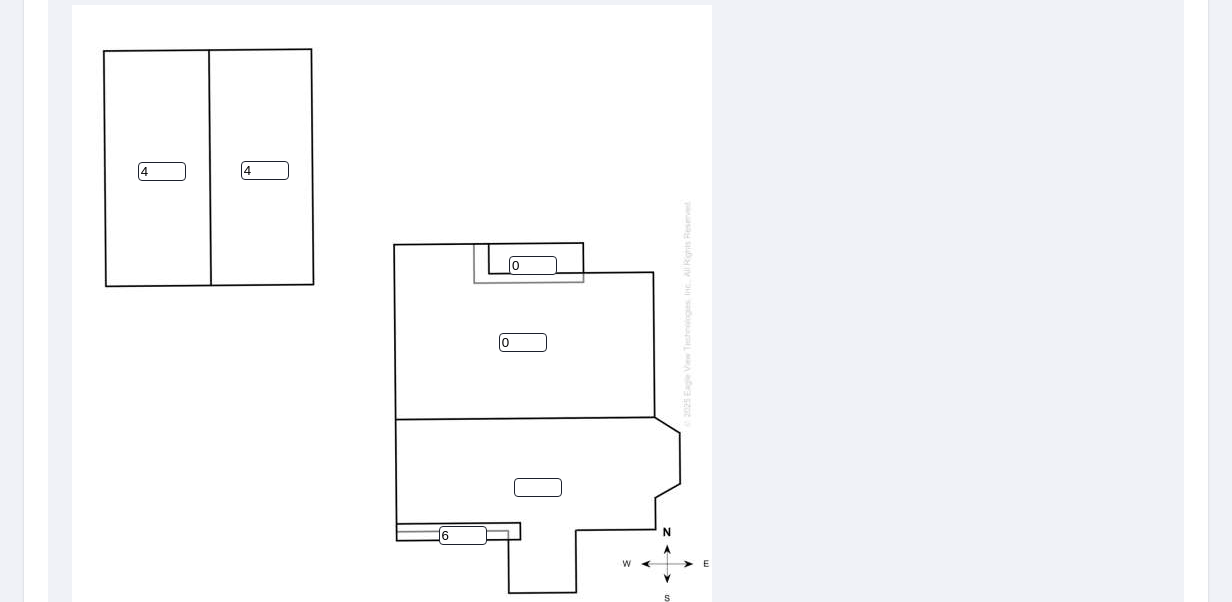 scroll, scrollTop: 0, scrollLeft: 0, axis: both 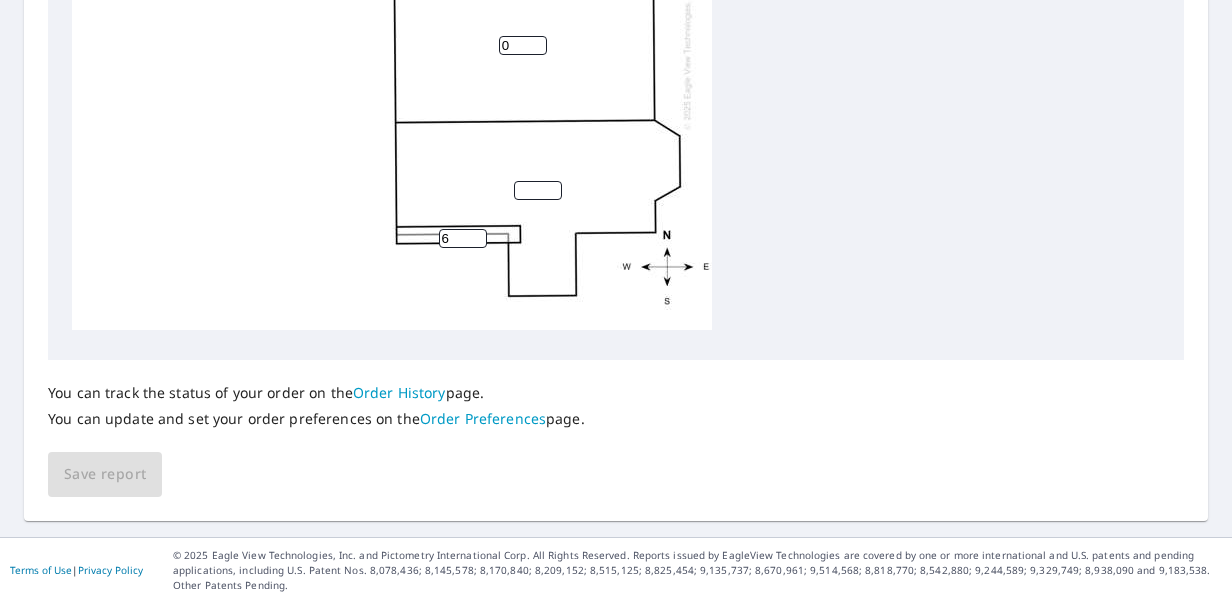 type on "6" 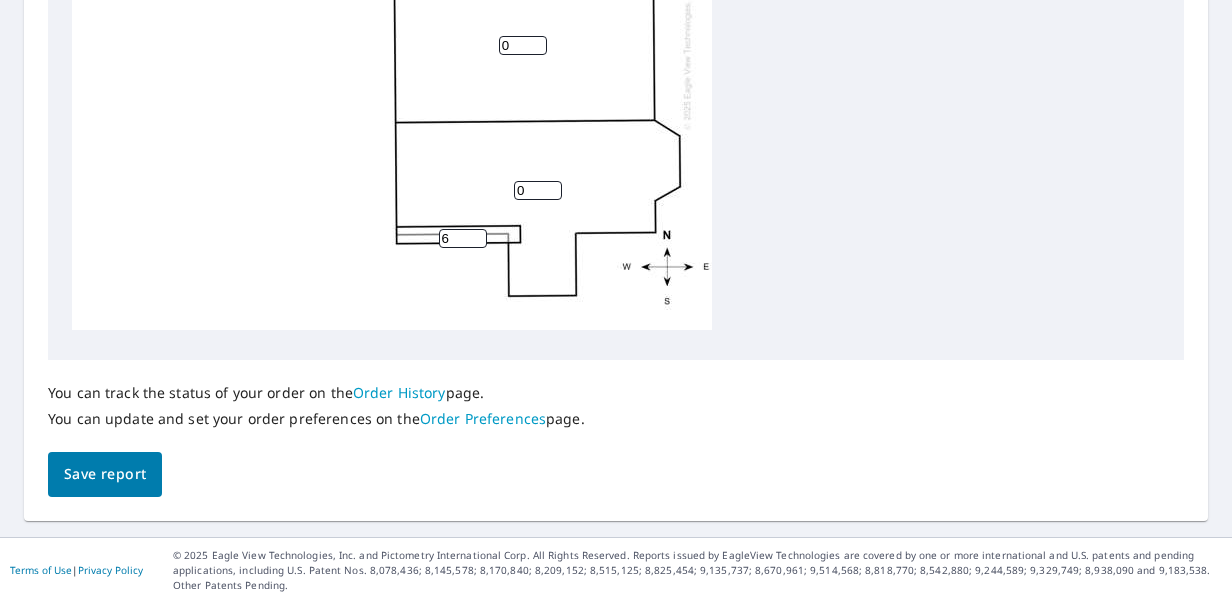 type on "0" 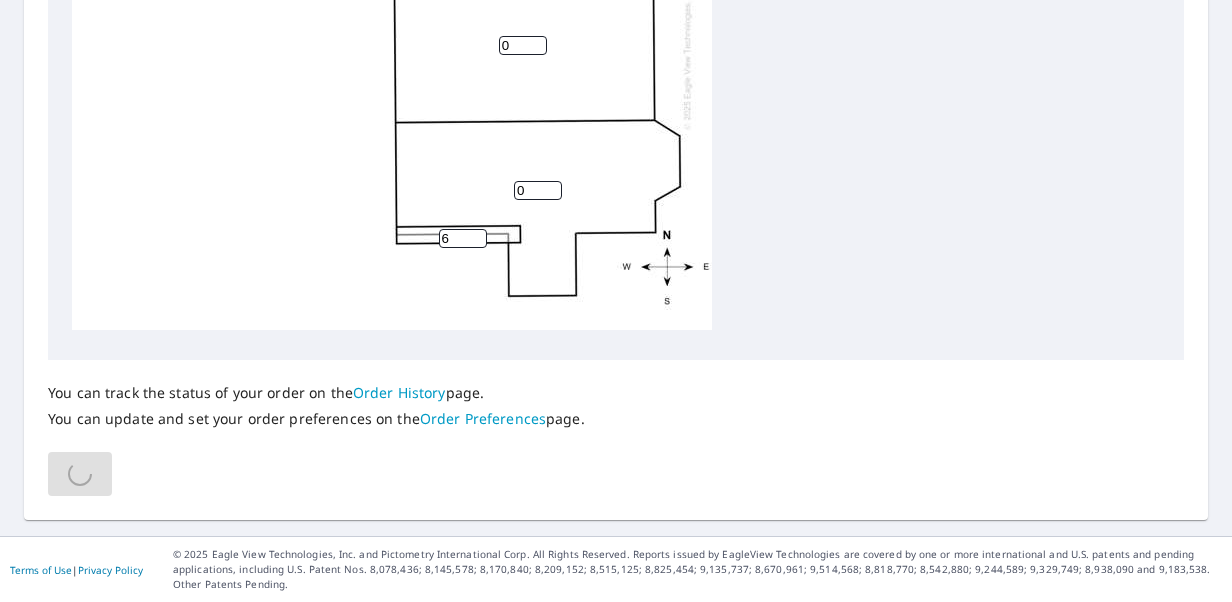 scroll, scrollTop: 994, scrollLeft: 0, axis: vertical 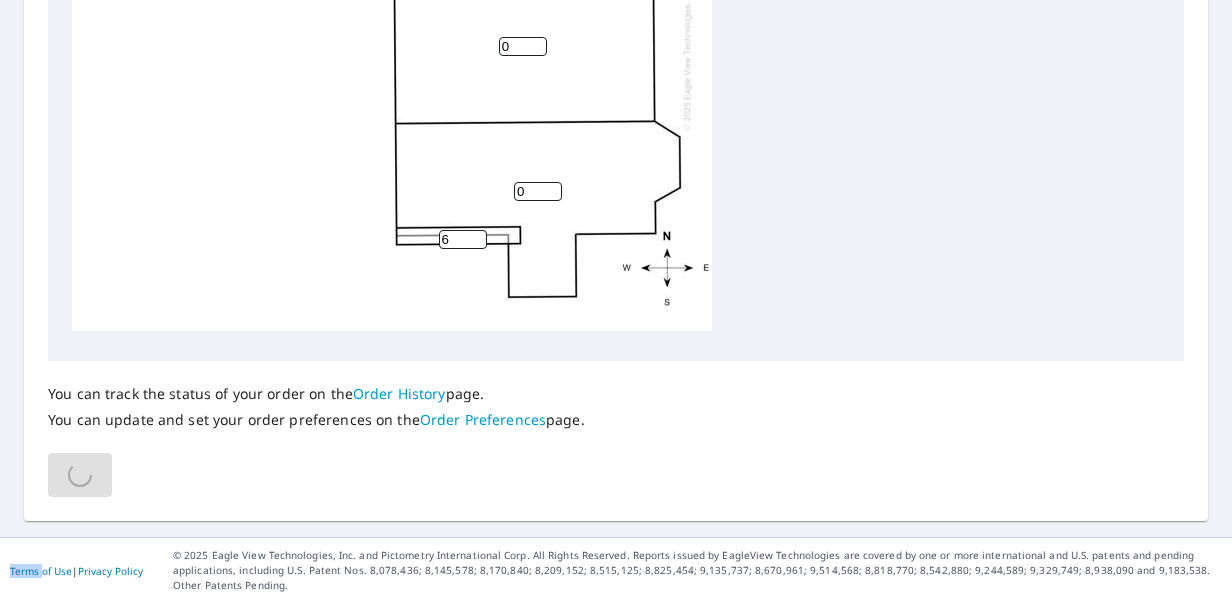 click on "You can track the status of your order on the  Order History  page. You can update and set your order preferences on the  Order Preferences  page." at bounding box center [616, 429] 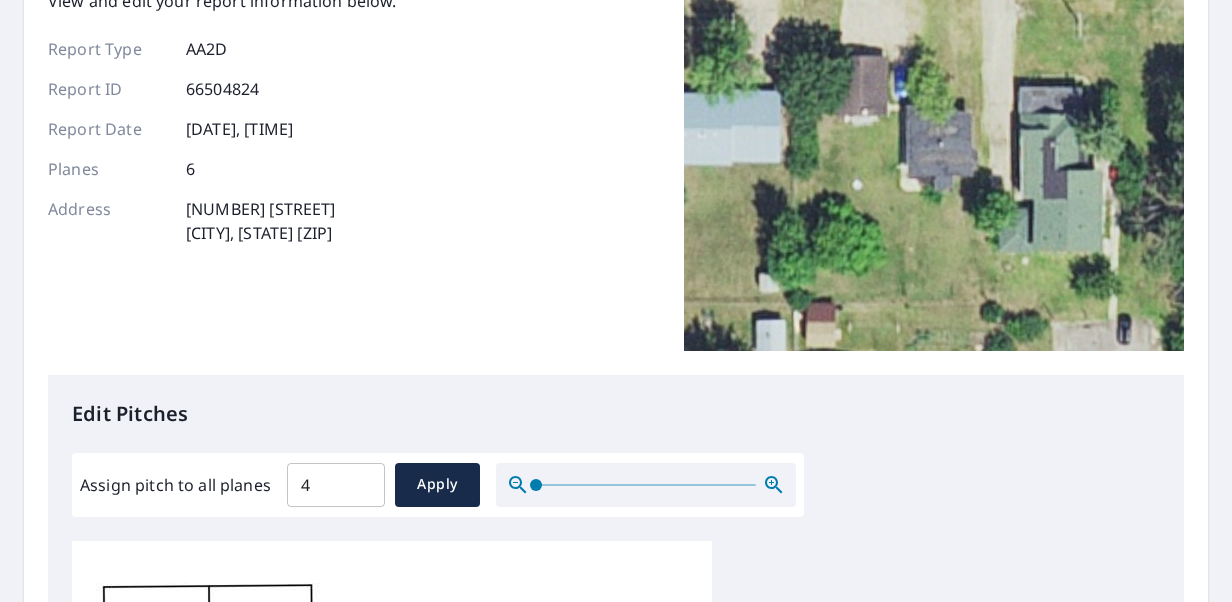 scroll, scrollTop: 0, scrollLeft: 0, axis: both 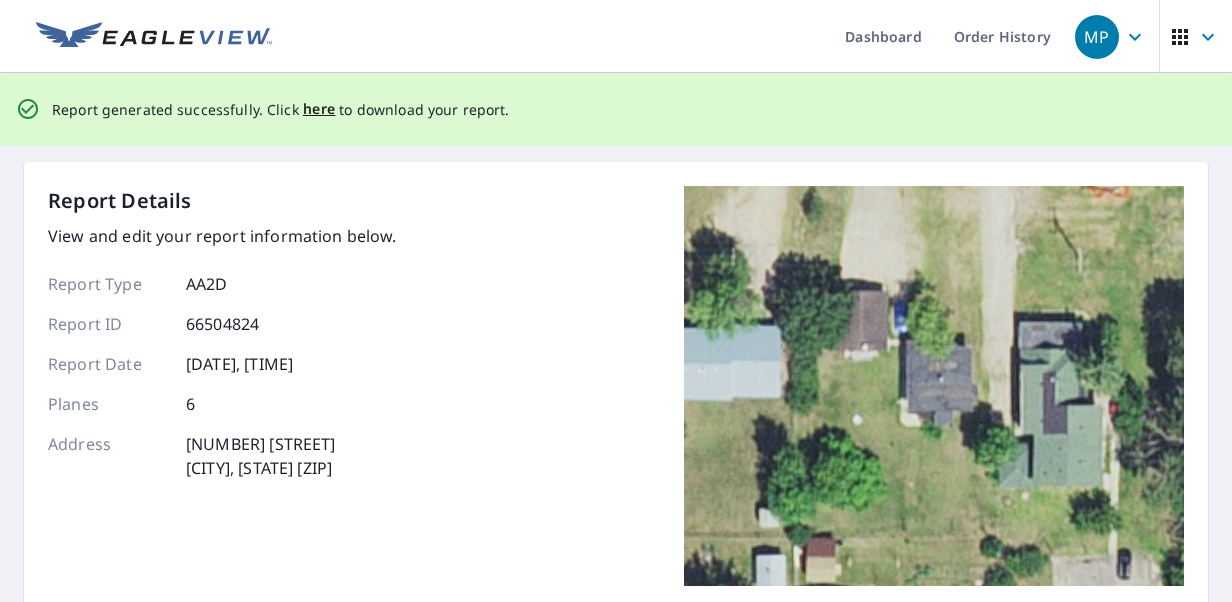 click on "Report Details View and edit your report information below. Report Type AA2D Report ID 66504824 Report Date [DATE], [TIME] Planes 6 Address [NUMBER] [STREET] [CITY], [STATE] [ZIP]" at bounding box center [616, 398] 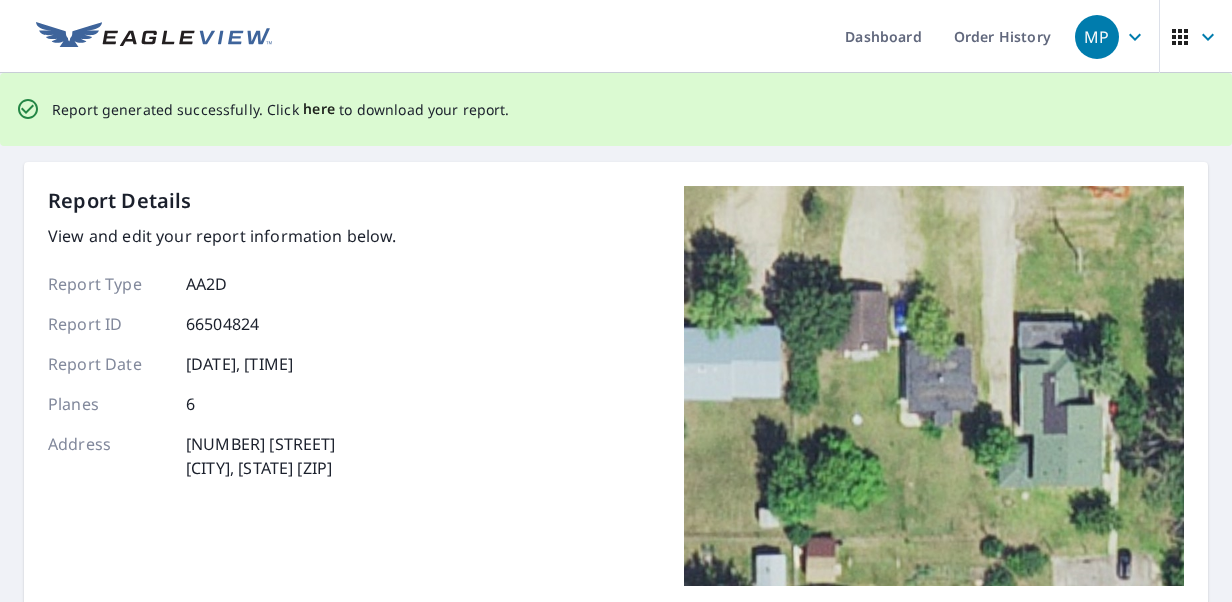 click on "here" at bounding box center (319, 109) 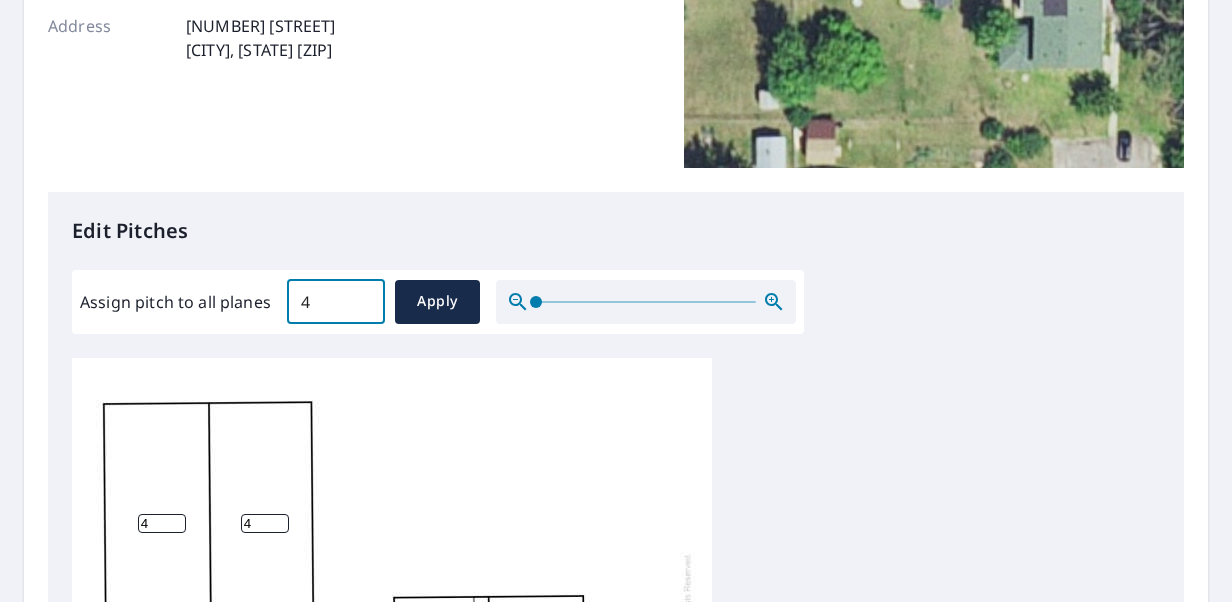 scroll, scrollTop: 346, scrollLeft: 0, axis: vertical 